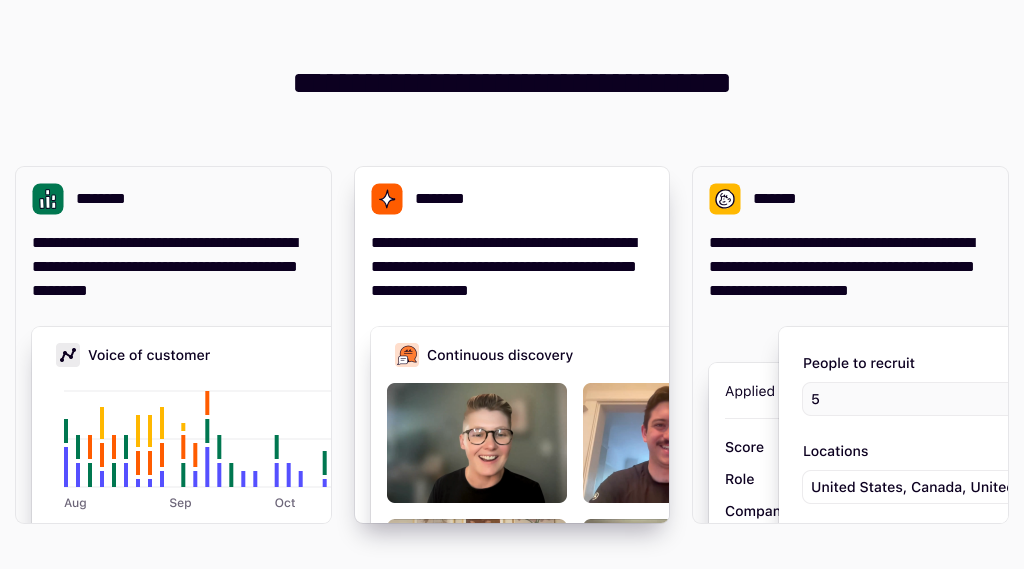scroll, scrollTop: 0, scrollLeft: 0, axis: both 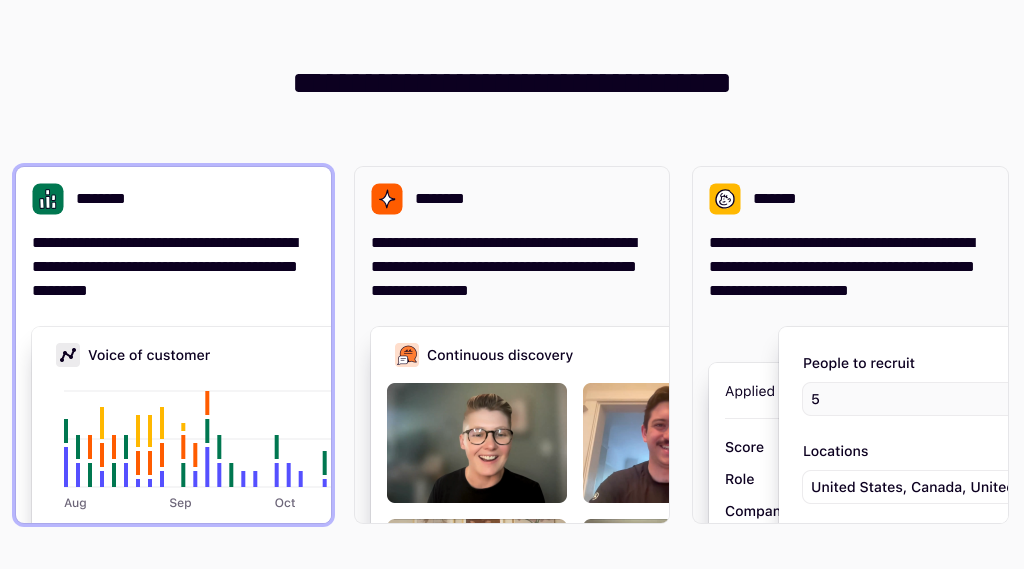 click on "********" at bounding box center [111, 199] 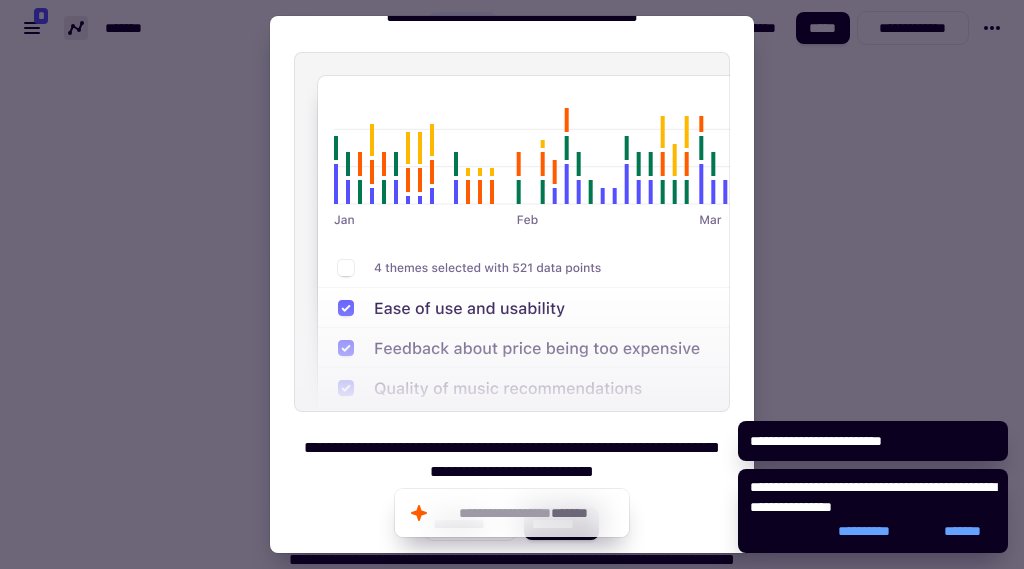 scroll, scrollTop: 78, scrollLeft: 0, axis: vertical 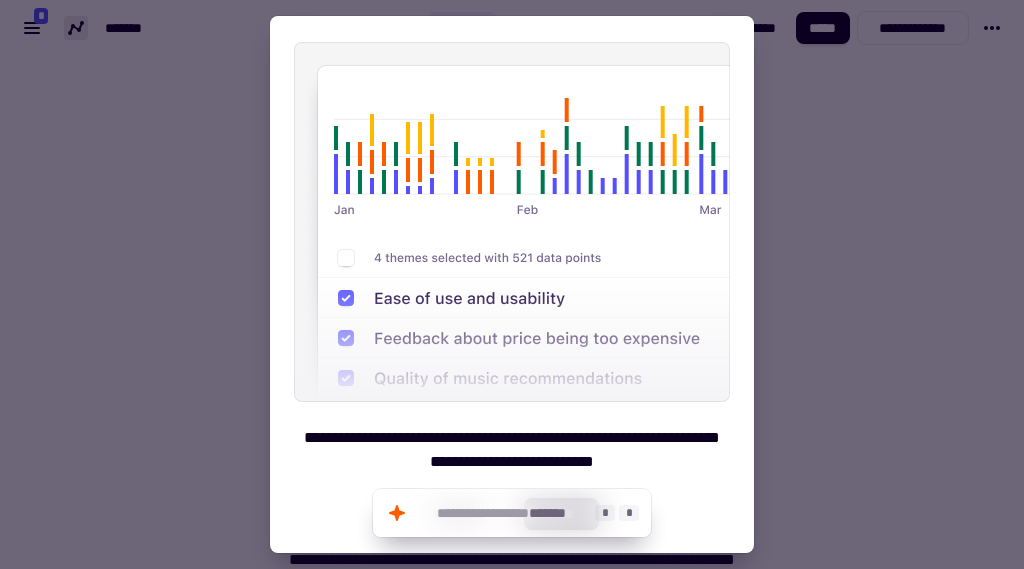 click on "**********" 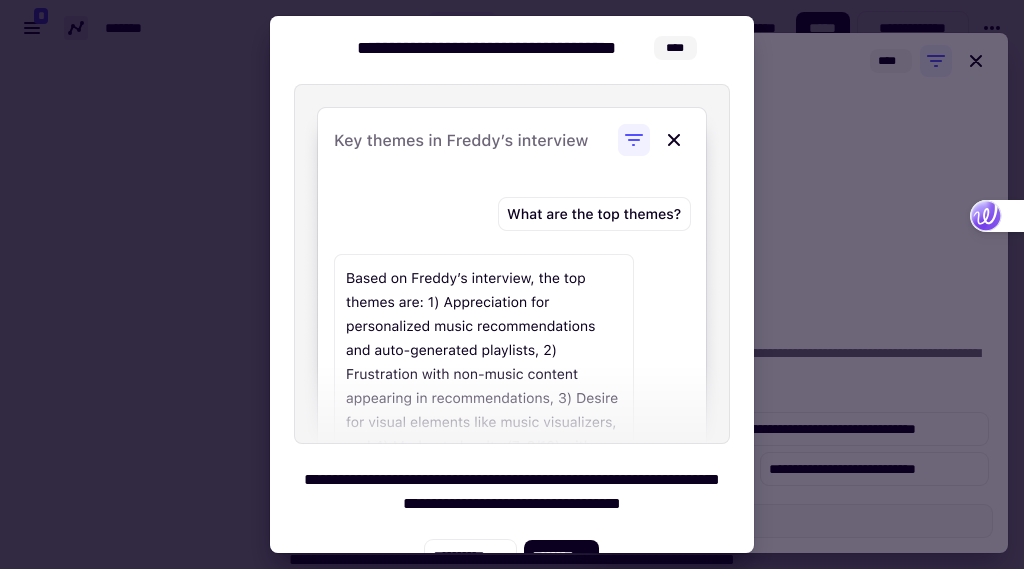 scroll, scrollTop: 78, scrollLeft: 0, axis: vertical 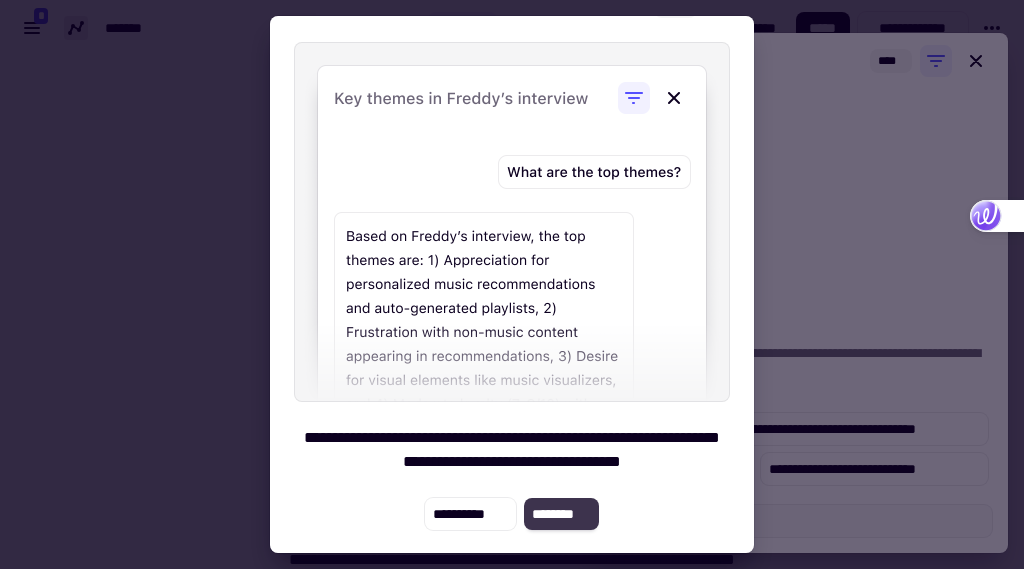 click on "********" 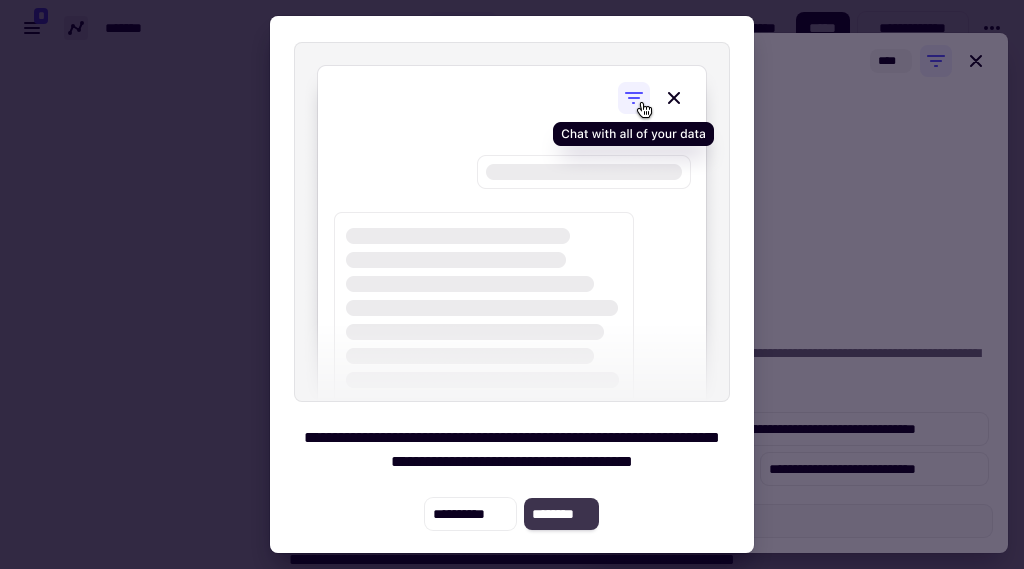 click on "********" 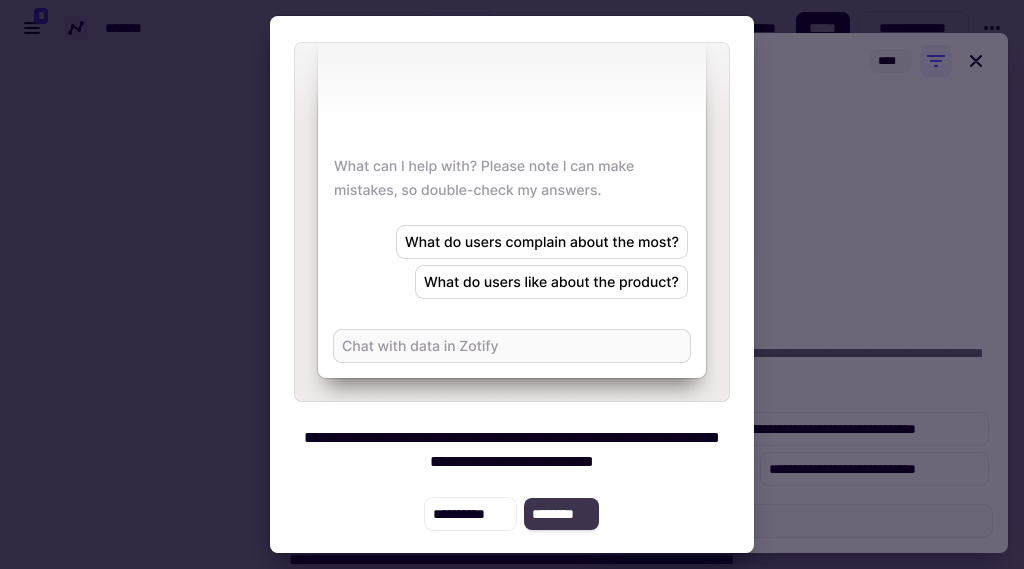 click on "********" 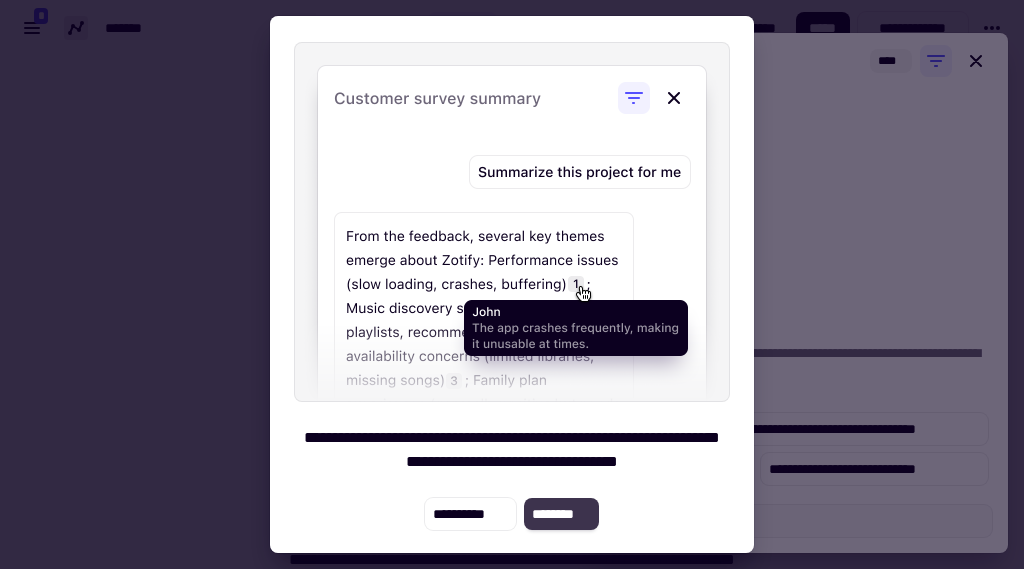 click on "********" 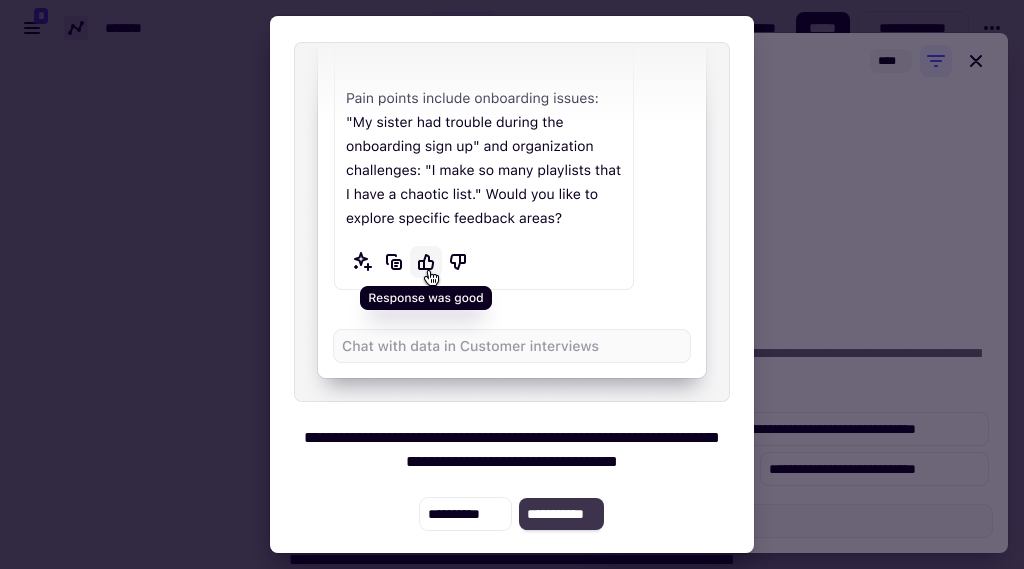 click on "**********" 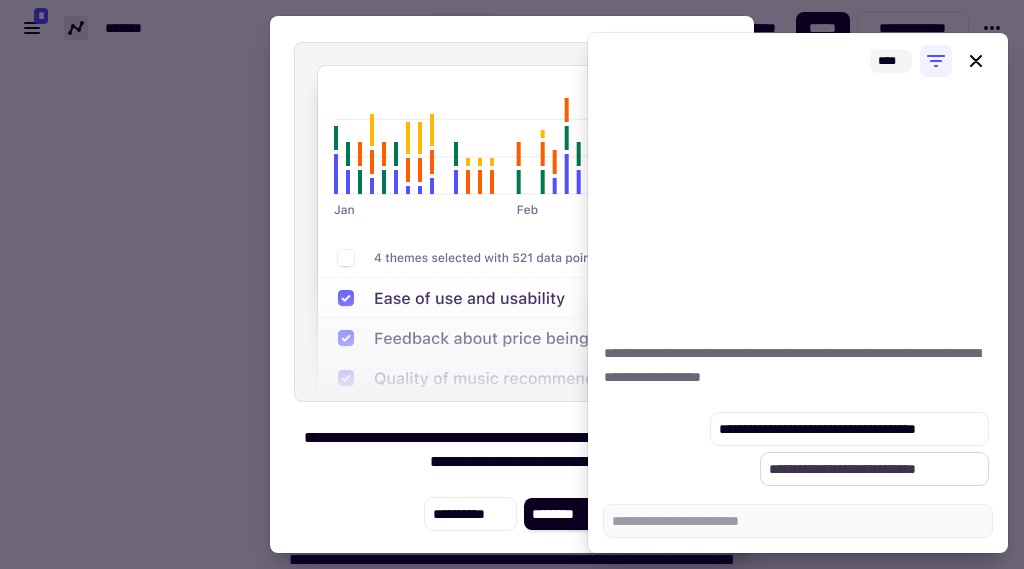 click on "**********" at bounding box center [874, 469] 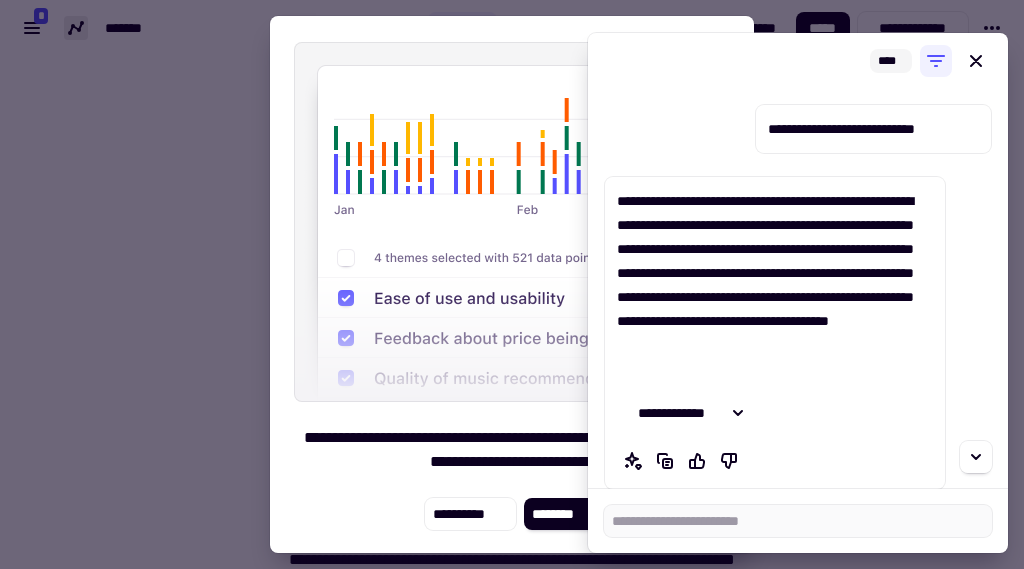 type on "*" 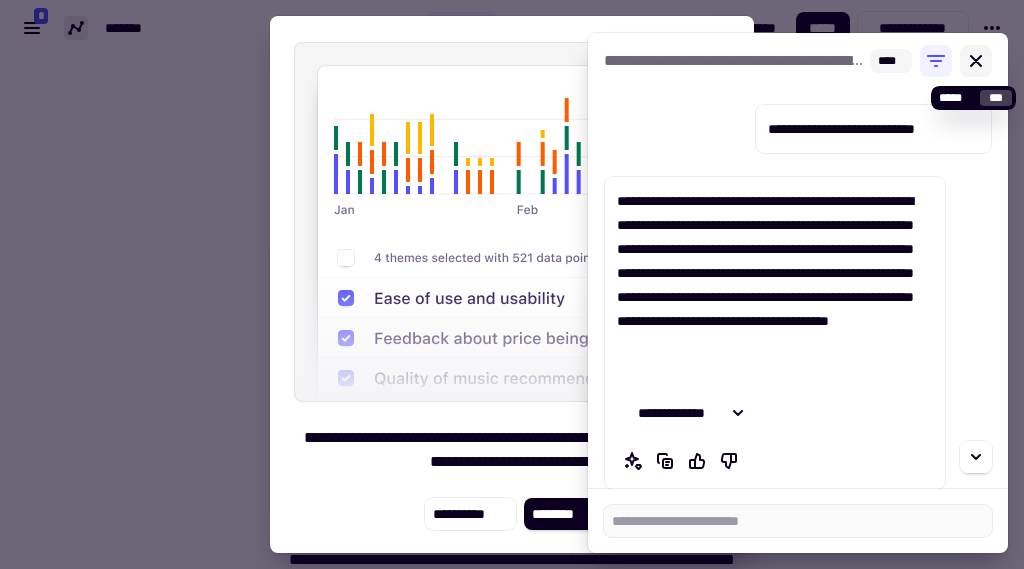 click 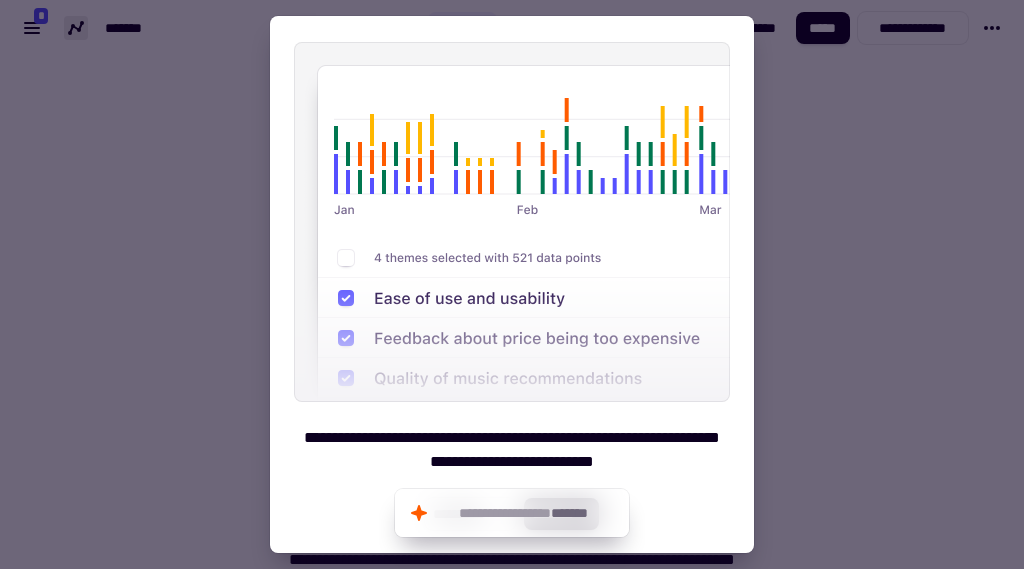 click at bounding box center (512, 222) 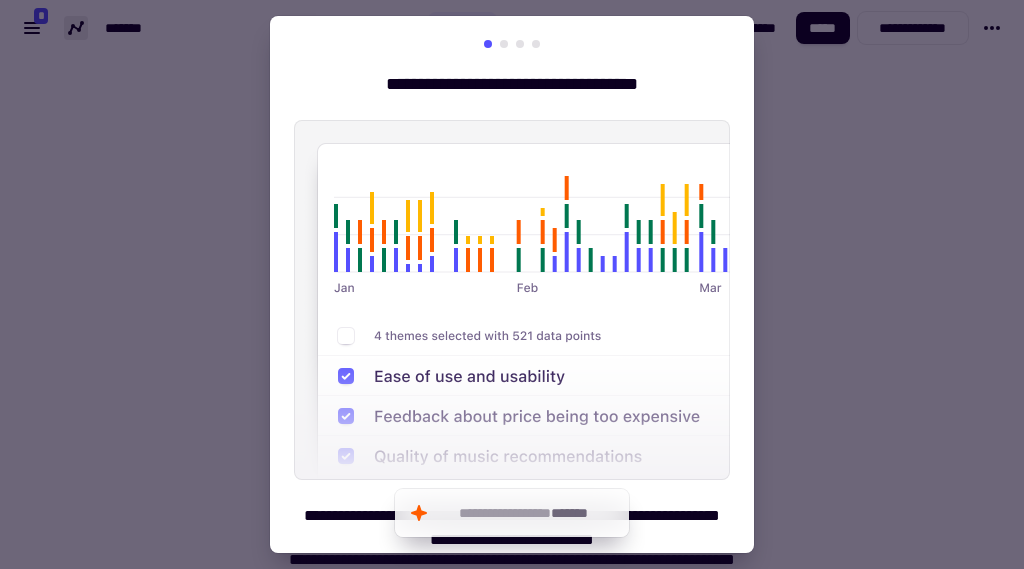 scroll, scrollTop: 78, scrollLeft: 0, axis: vertical 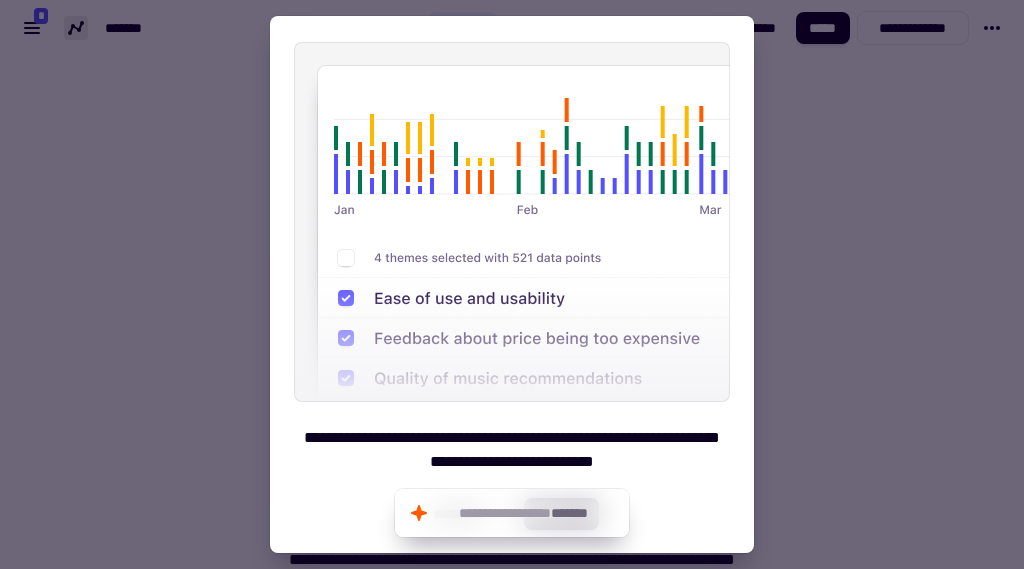click at bounding box center [512, 284] 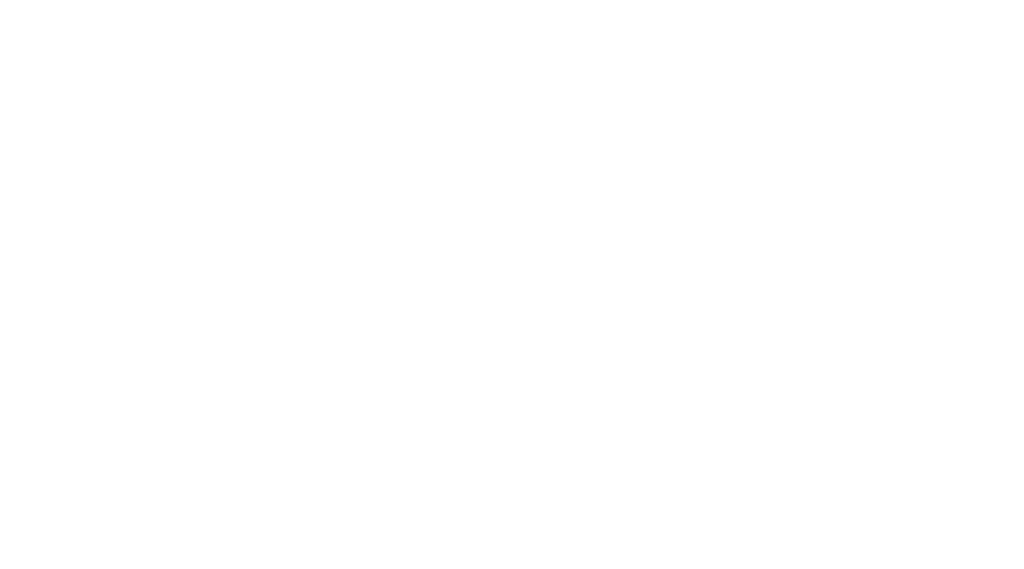 scroll, scrollTop: 0, scrollLeft: 0, axis: both 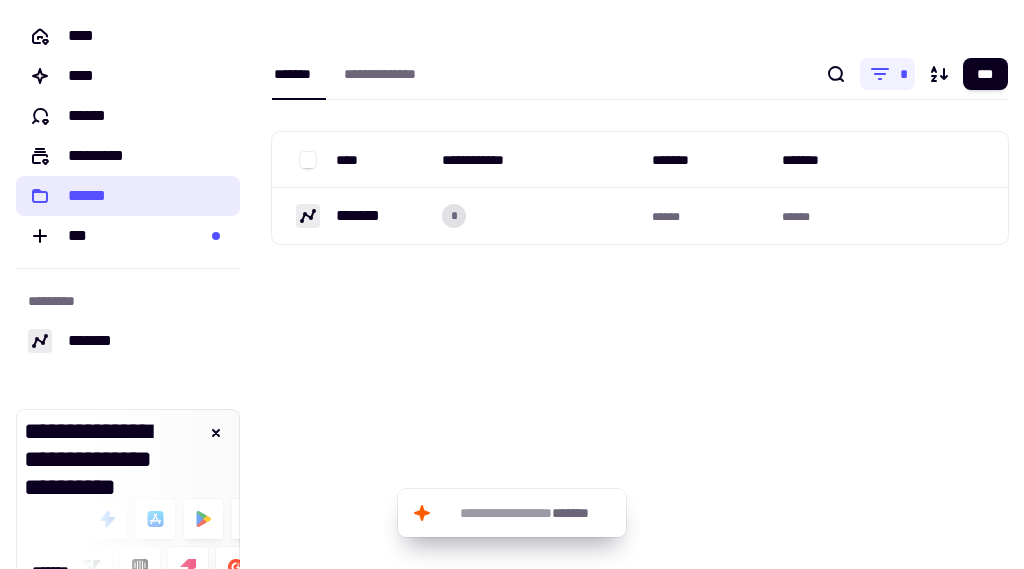 click on "******" 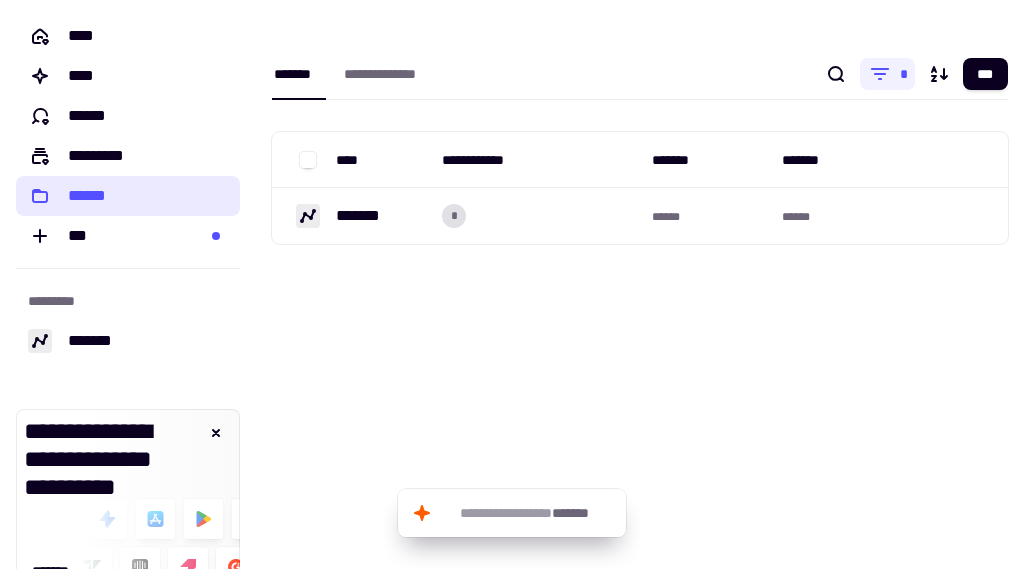 click 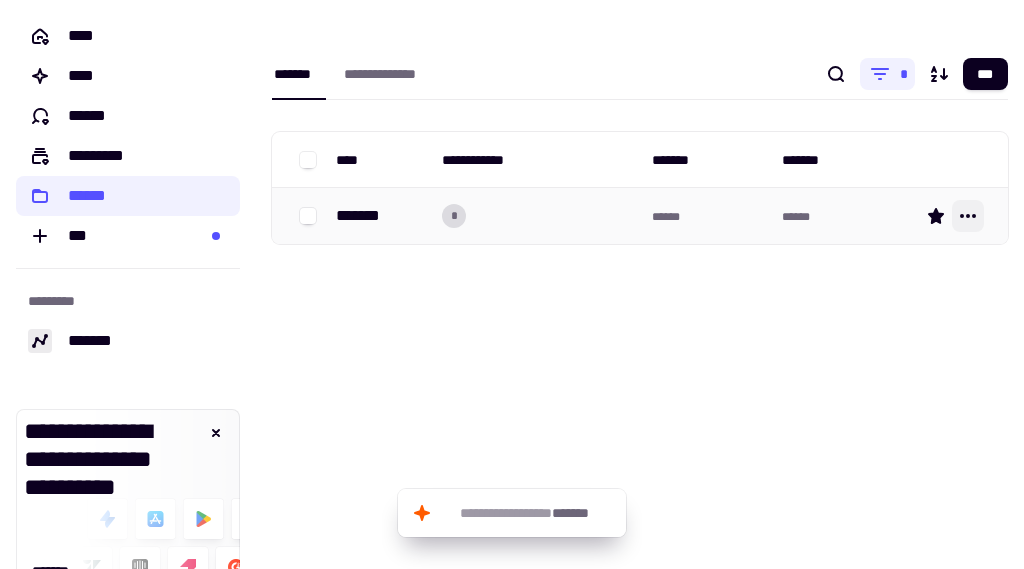 click 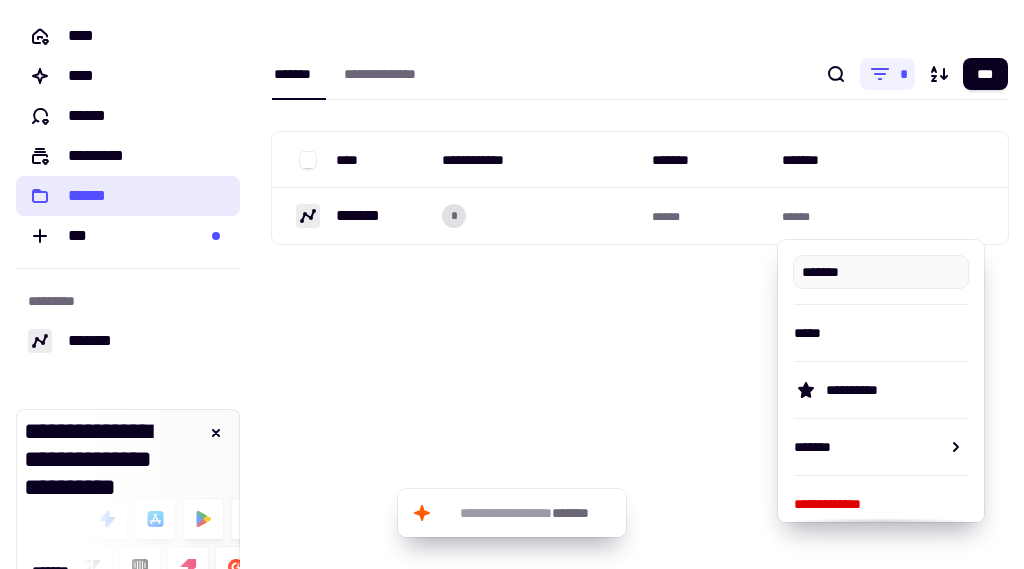 click on "******" 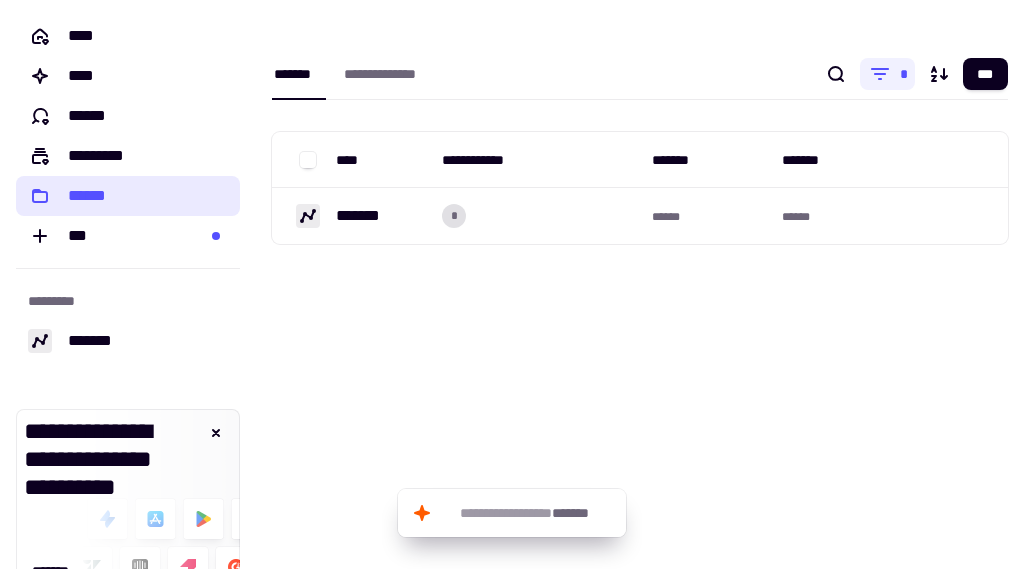 click 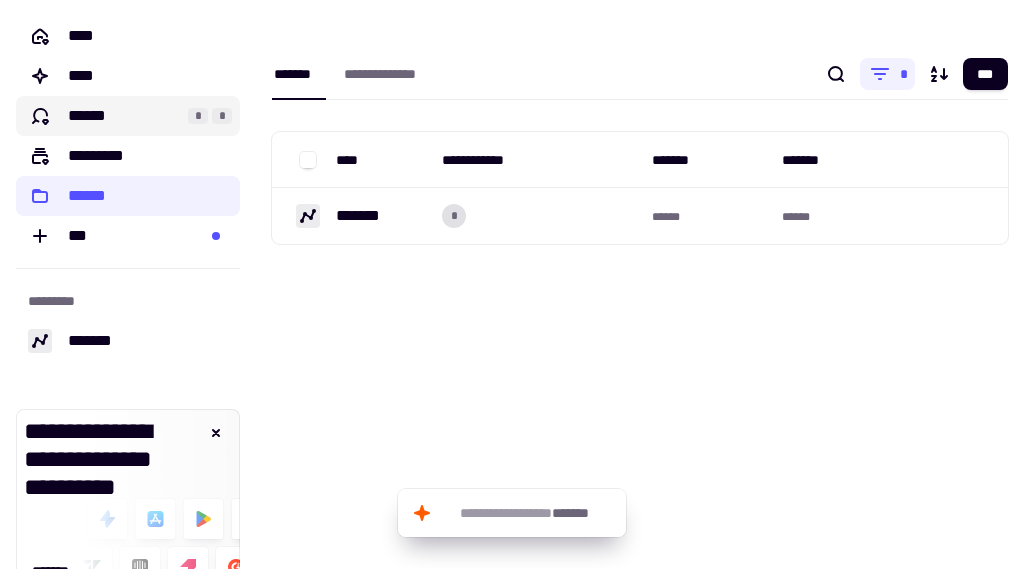 click on "******" 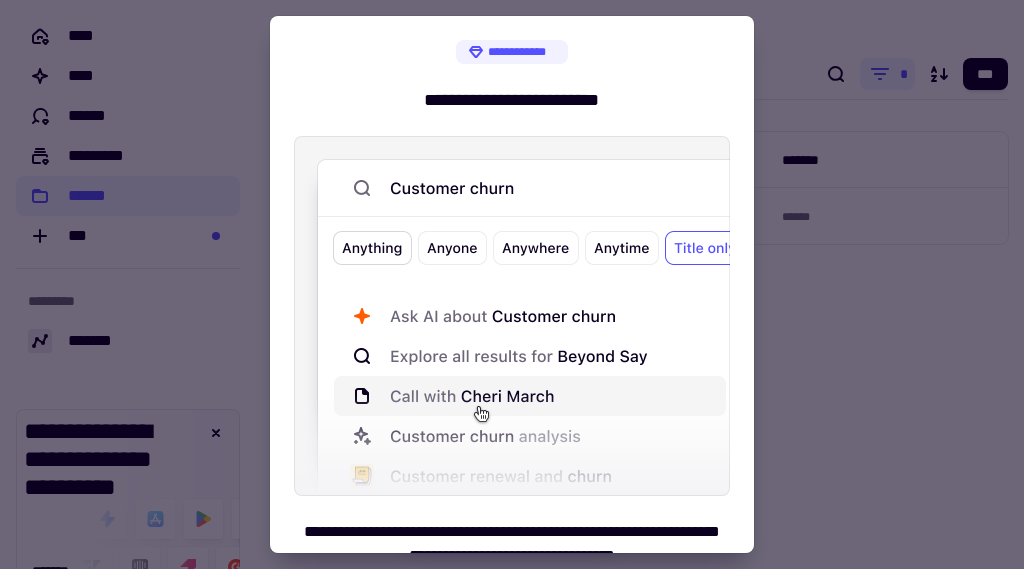 click at bounding box center (512, 284) 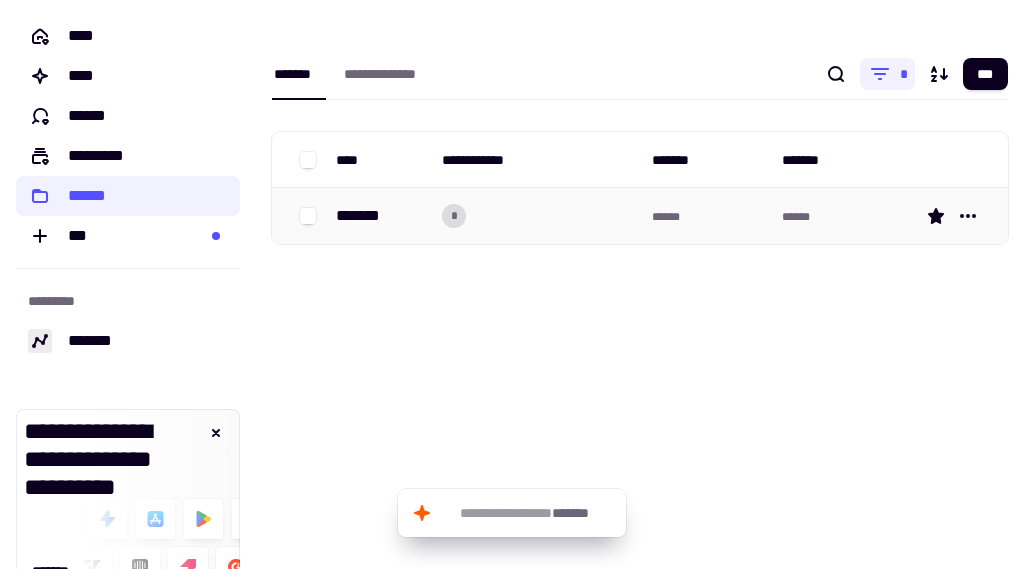 click on "*******" at bounding box center (366, 216) 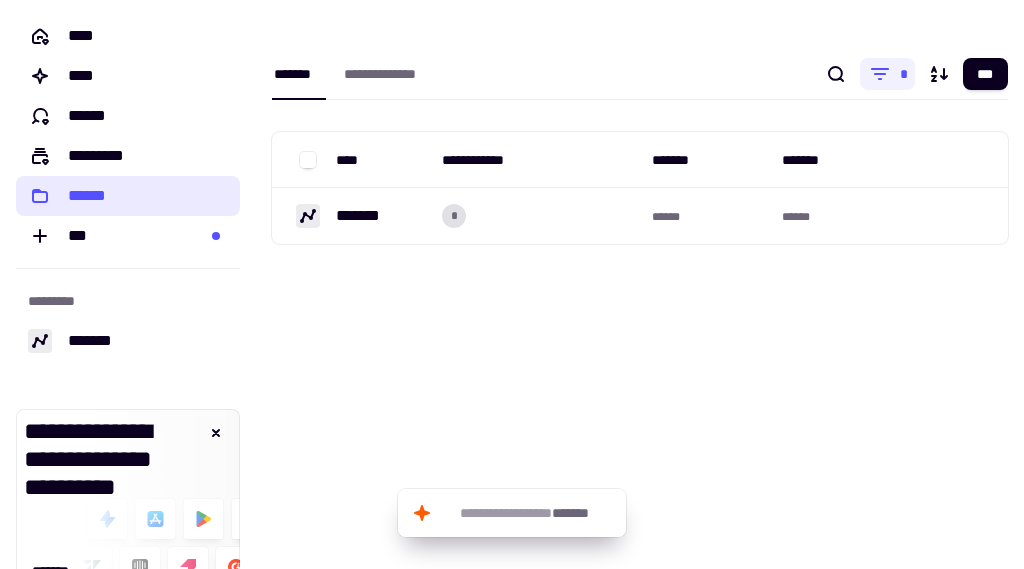 click on "******" 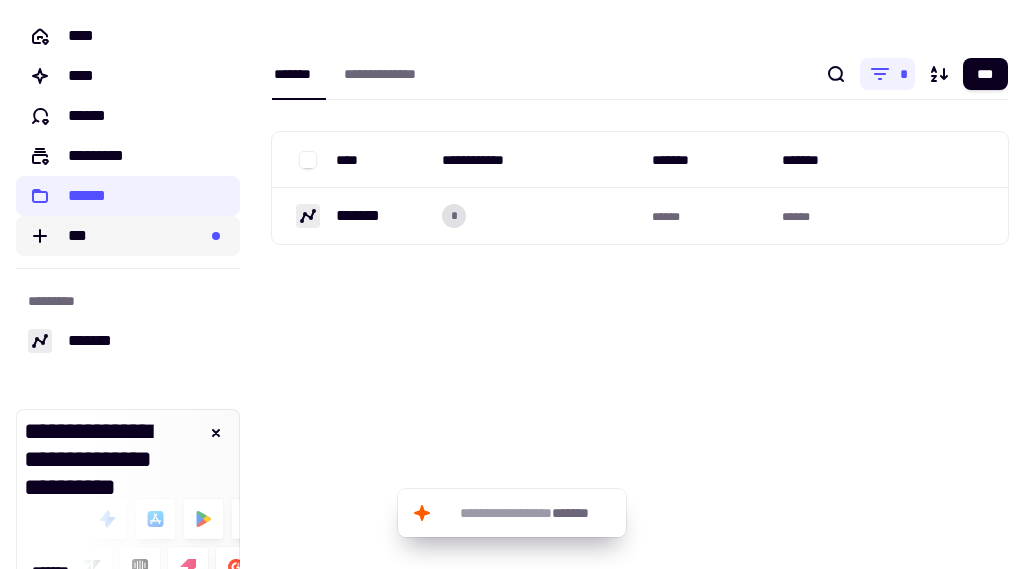 click on "***" 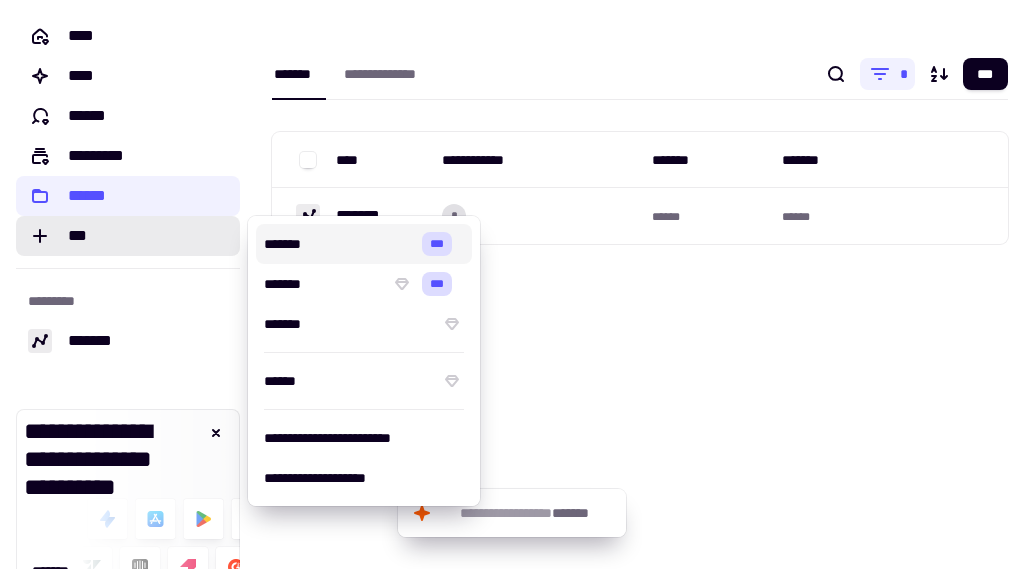 click on "*******" at bounding box center [339, 244] 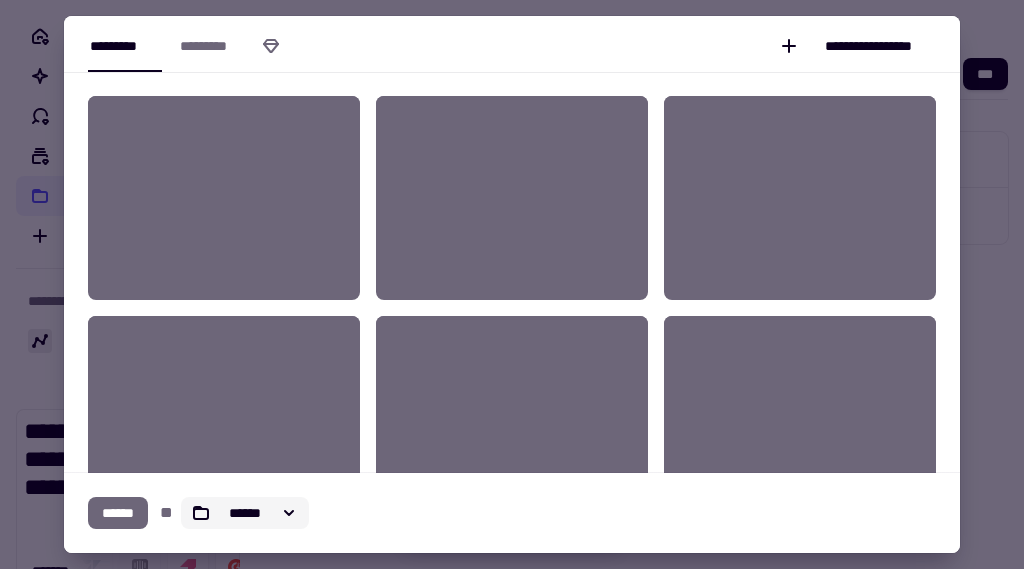 click 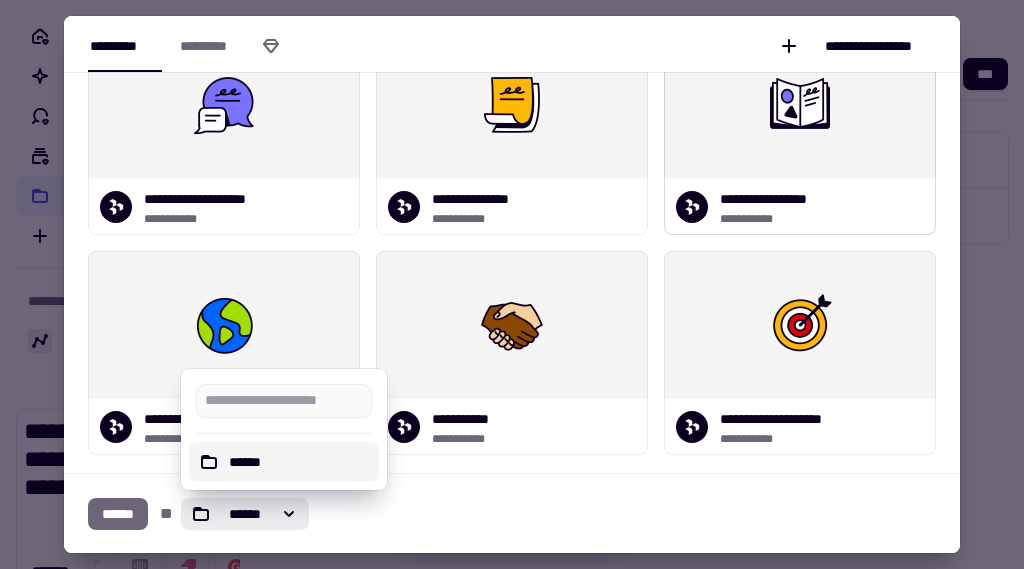 scroll, scrollTop: 70, scrollLeft: 0, axis: vertical 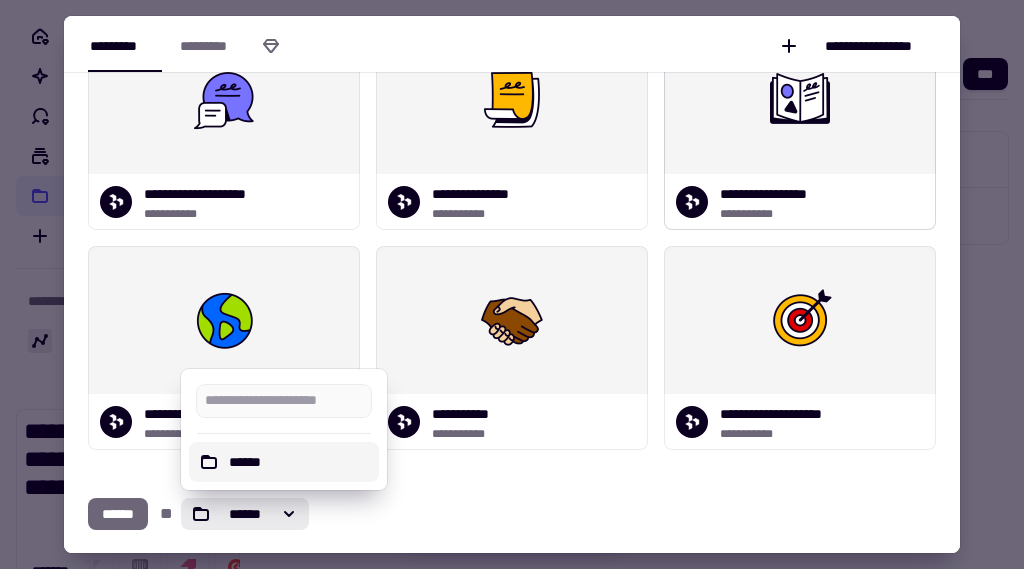 click on "**********" at bounding box center [782, 194] 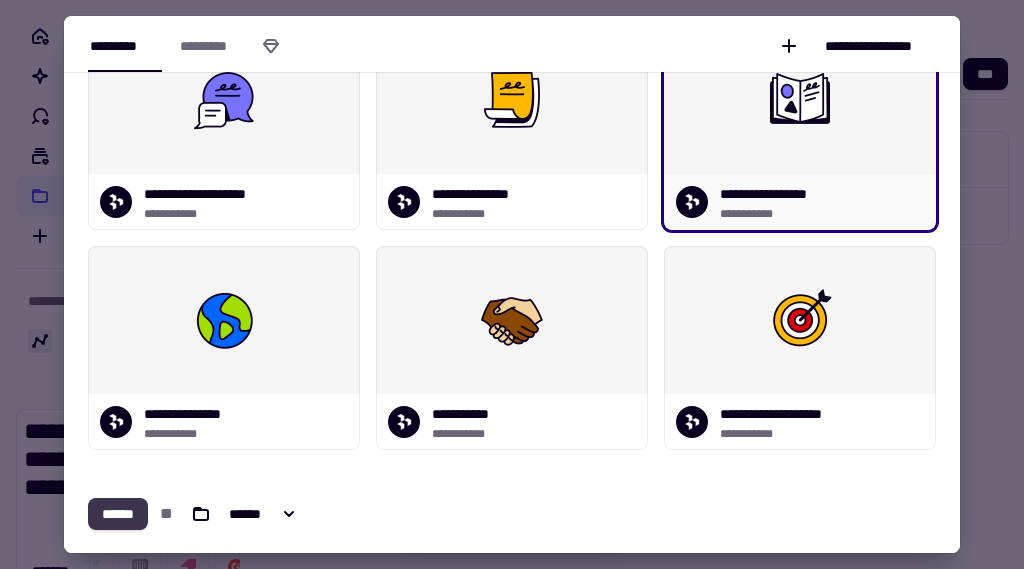 click on "******" 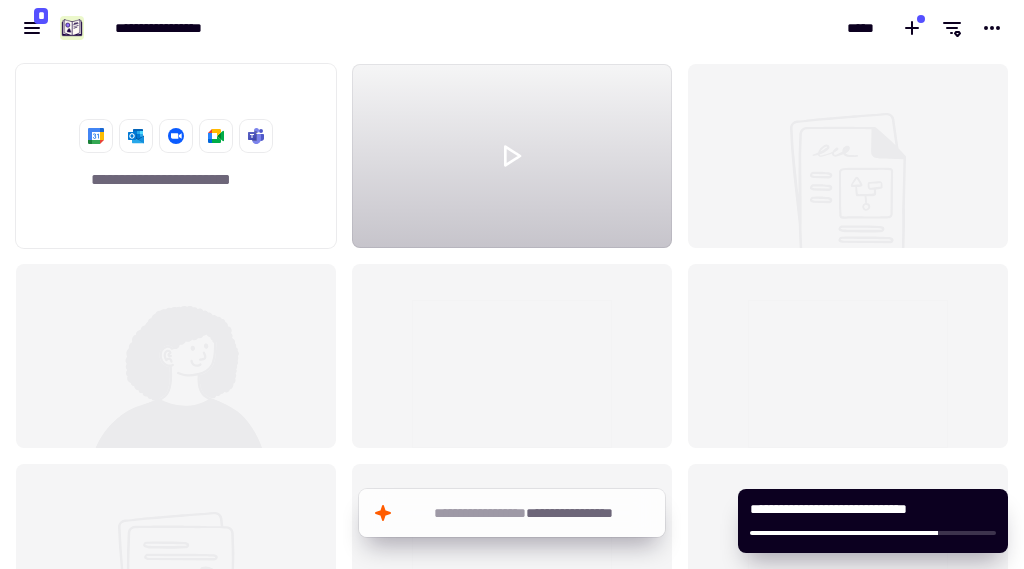 scroll, scrollTop: 1, scrollLeft: 1, axis: both 